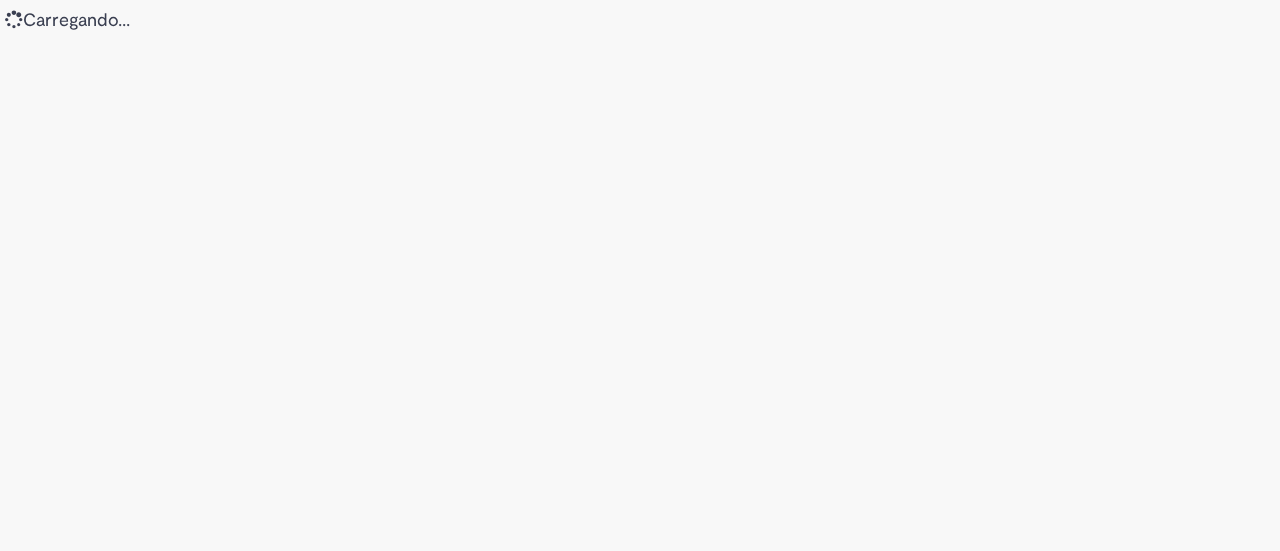 scroll, scrollTop: 0, scrollLeft: 0, axis: both 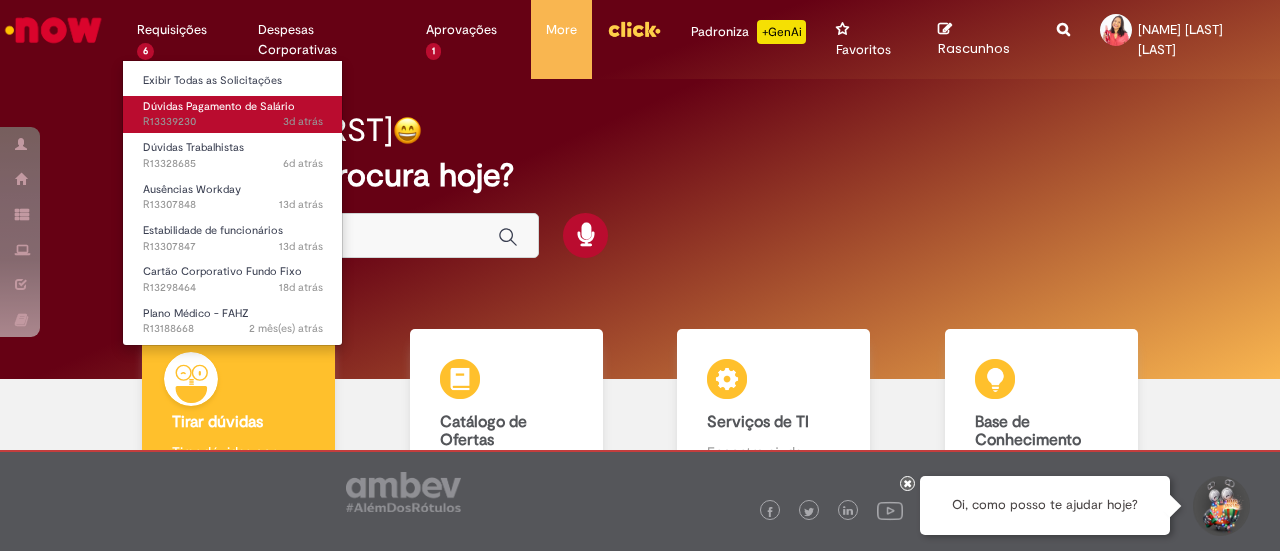click on "Dúvidas Pagamento de Salário" at bounding box center (219, 106) 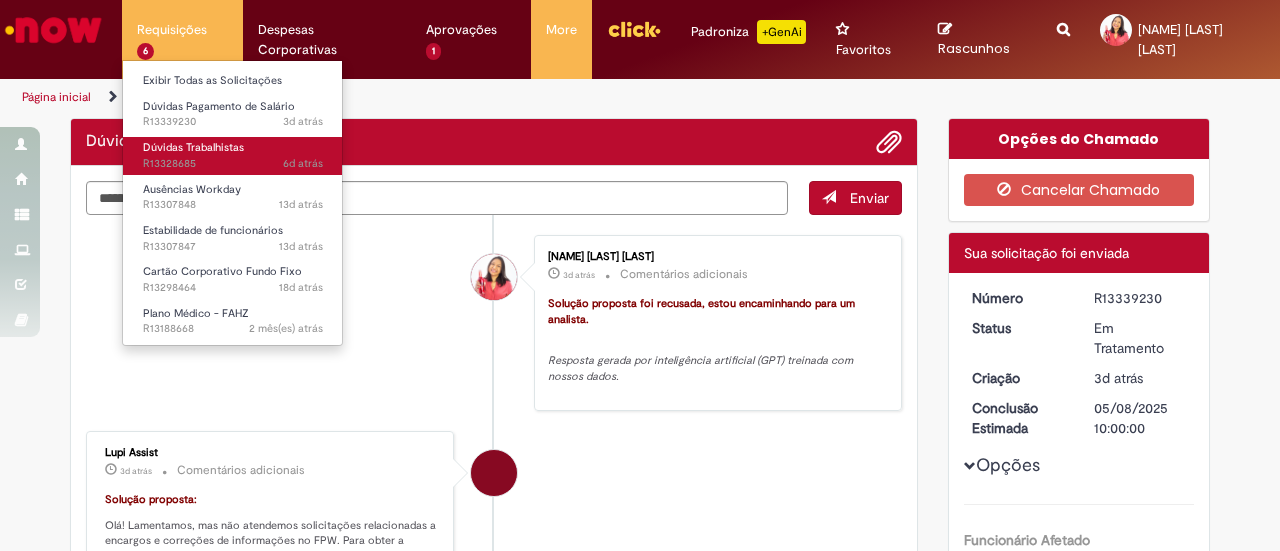 click on "Dúvidas Trabalhistas
6d atrás 6 dias atrás  R13328685" at bounding box center (233, 155) 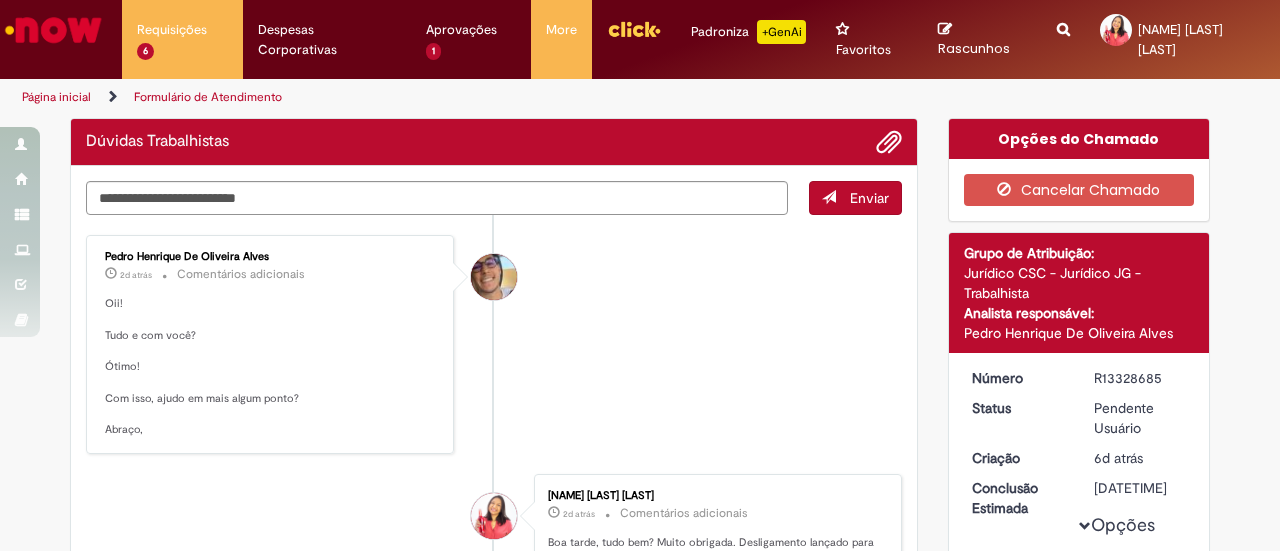 click on "[FIRST] [LAST] [LAST]
2d atrás 2 dias atrás     Comentários adicionais
Oii!
Tudo e com você?
Ótimo!
Com isso, ajudo em mais algum ponto?
Abraço," at bounding box center [494, 344] 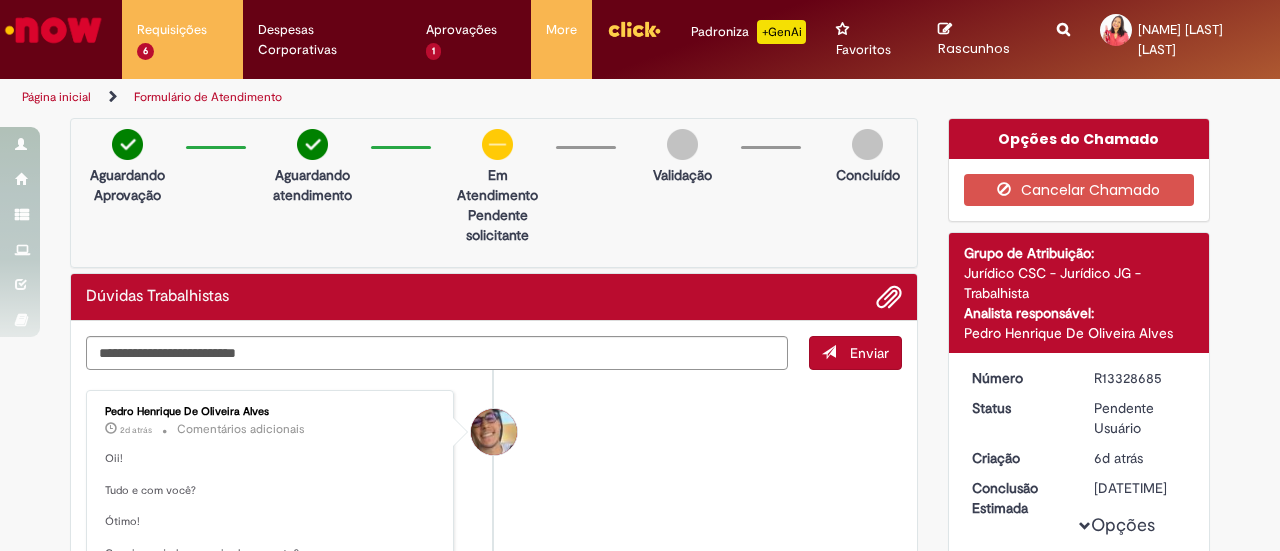 click on "Aguardando Aprovação
Aguardando atendimento
Em Atendimento   Clique para exibir         Pendente solicitante
Validação
Concluído" at bounding box center (494, 193) 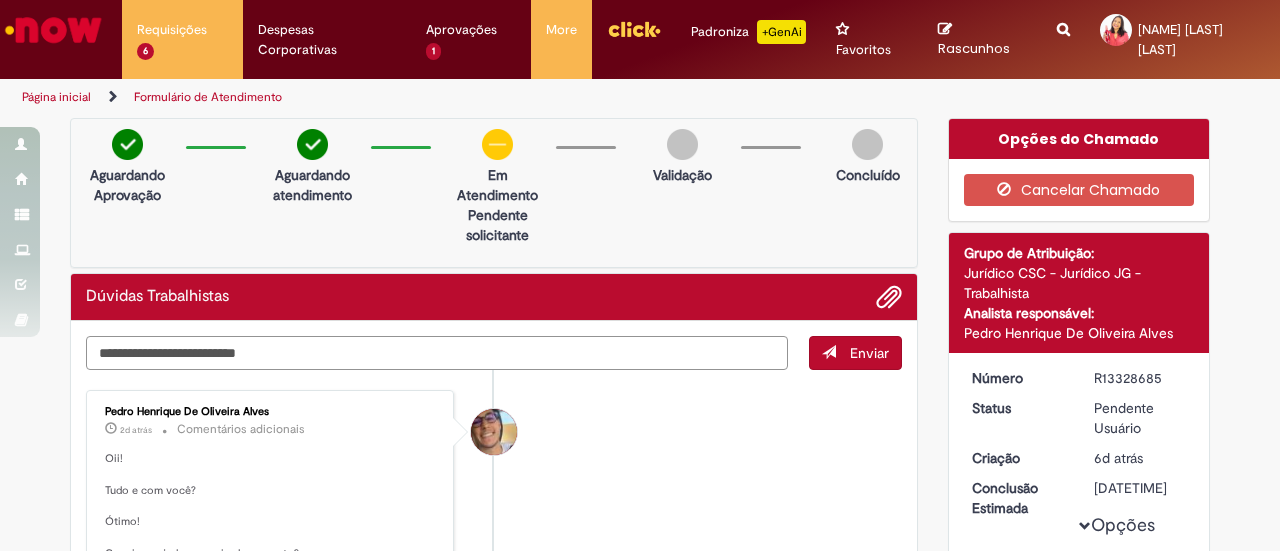 click at bounding box center [437, 352] 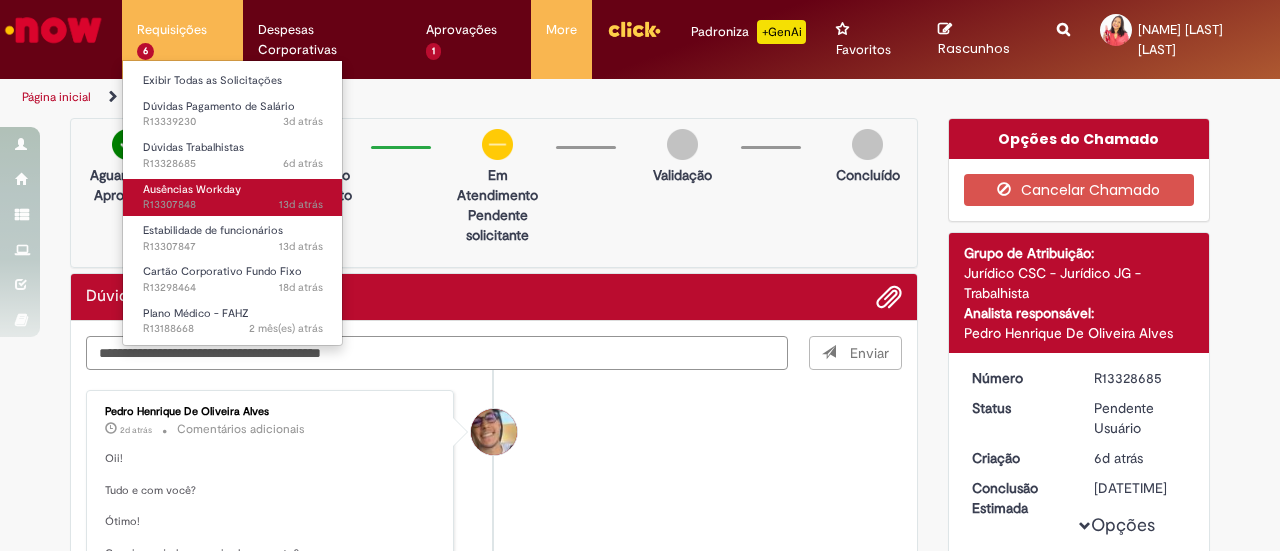 type on "**********" 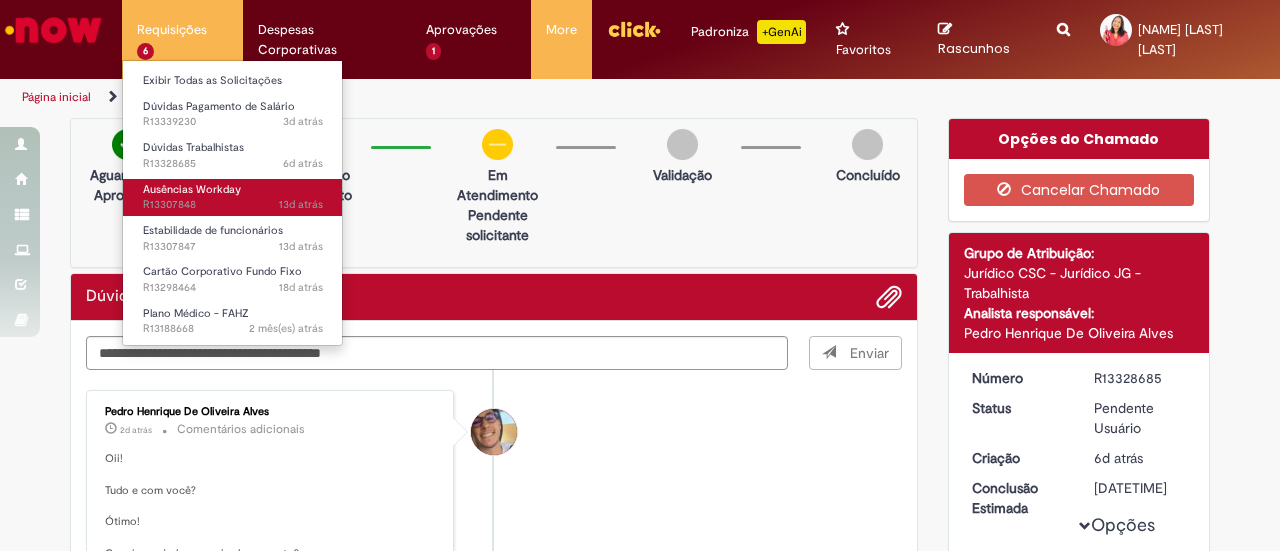 click on "13d atrás 13 dias atrás  R13307848" at bounding box center [233, 205] 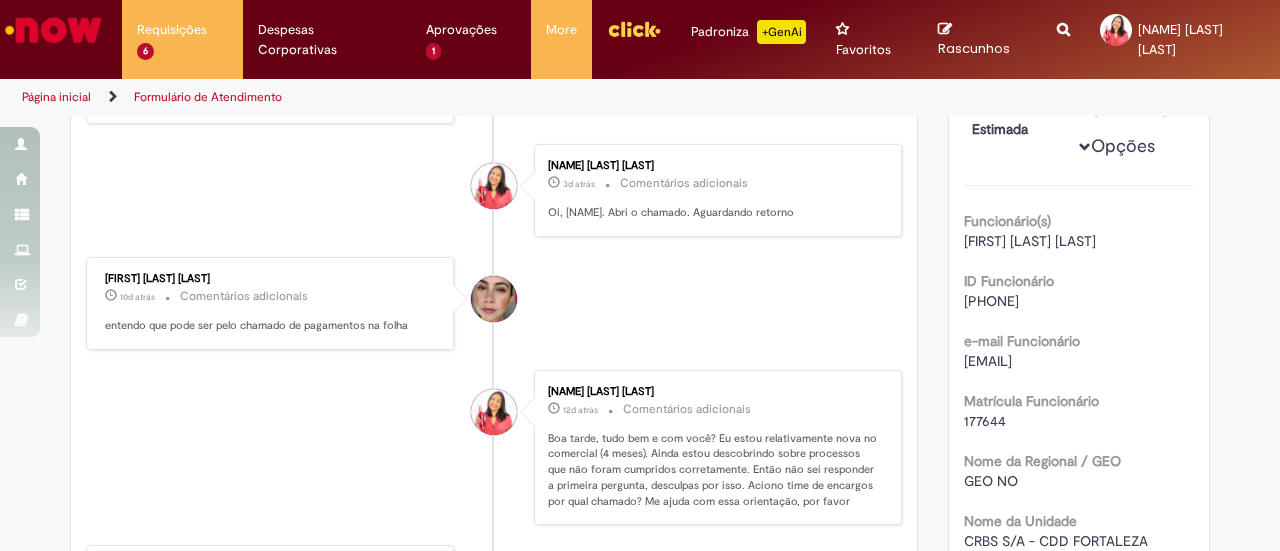 scroll, scrollTop: 0, scrollLeft: 0, axis: both 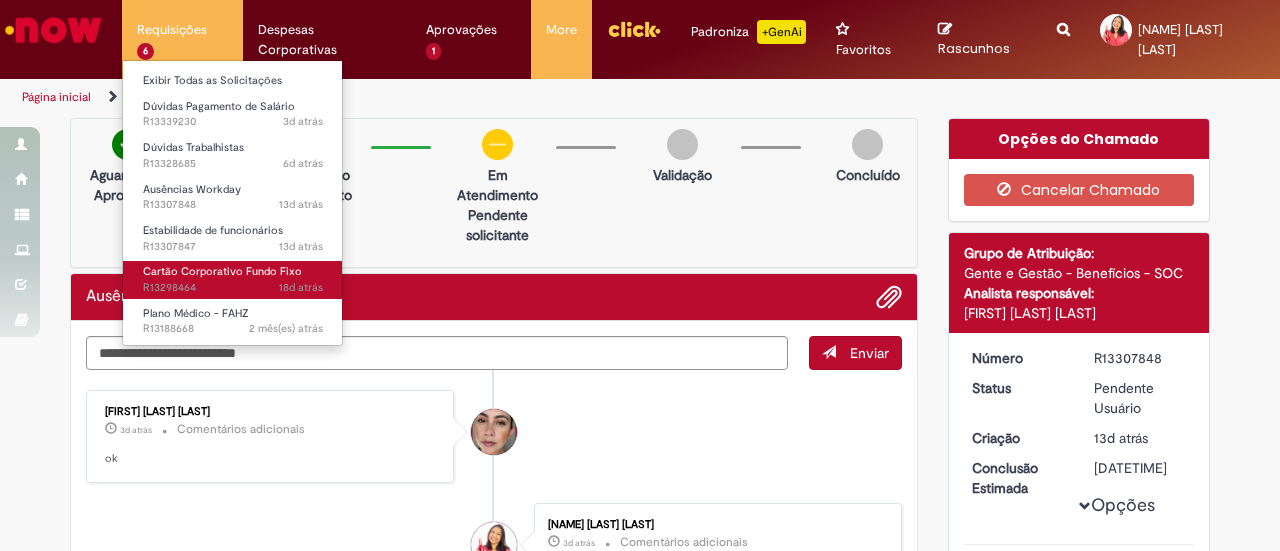 click on "Cartão Corporativo Fundo Fixo" at bounding box center (222, 271) 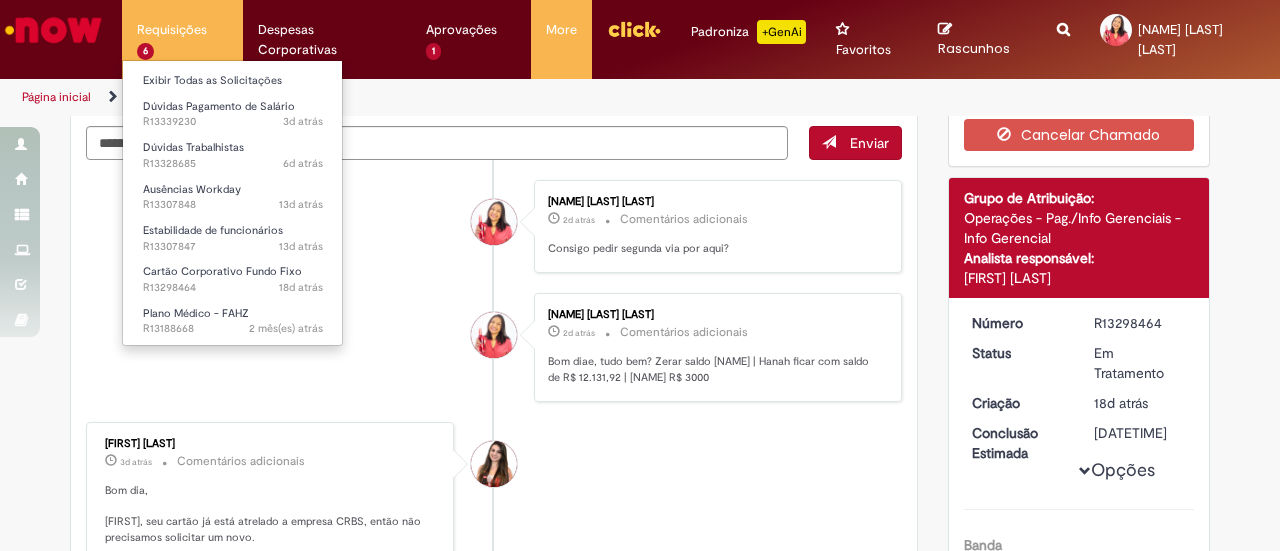 scroll, scrollTop: 100, scrollLeft: 0, axis: vertical 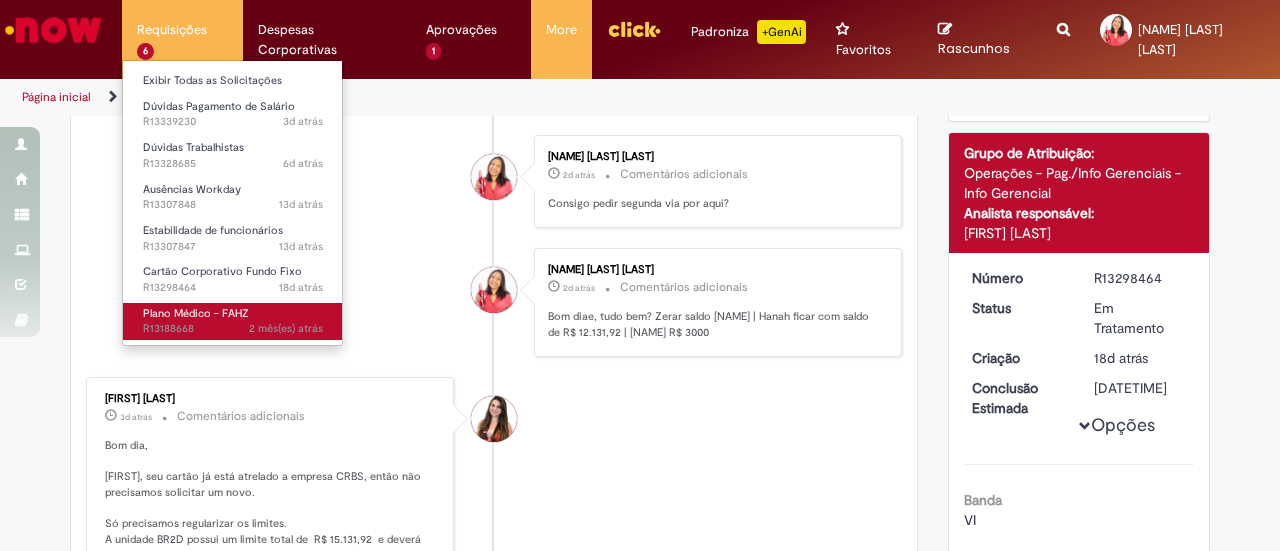 click on "2 mês(es) atrás 2 meses atrás  R13188668" at bounding box center (233, 329) 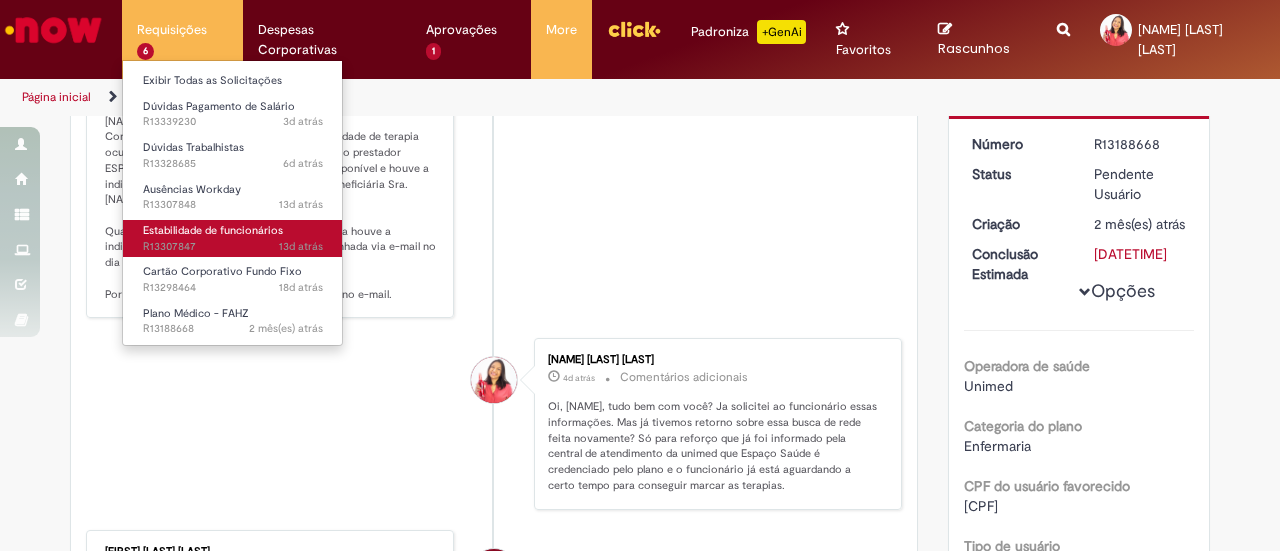 scroll, scrollTop: 0, scrollLeft: 0, axis: both 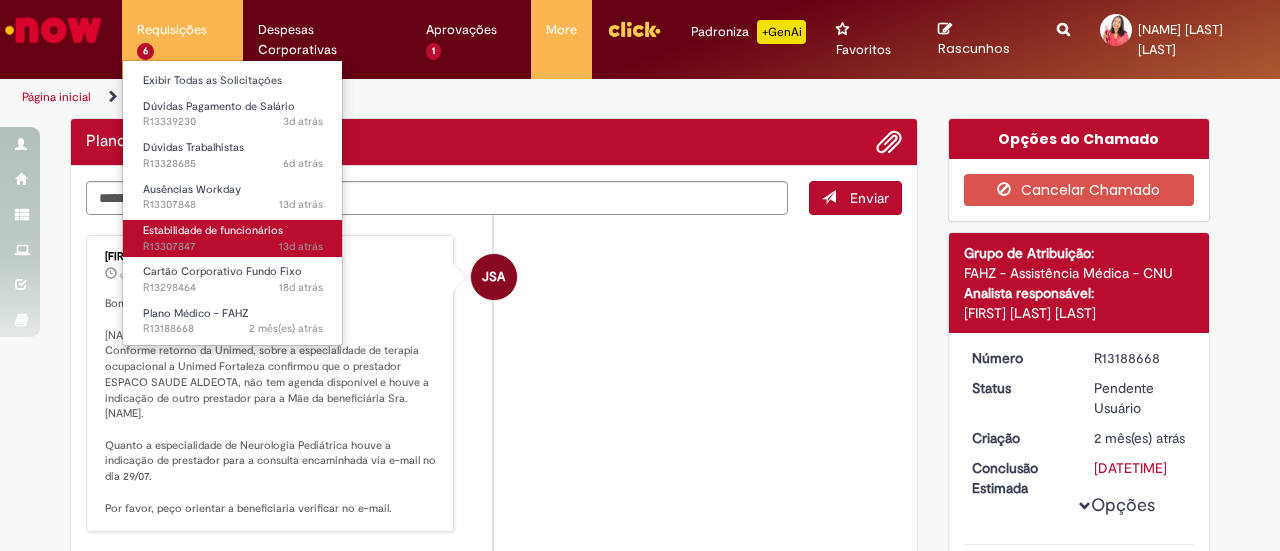 click on "Estabilidade de funcionários" at bounding box center [213, 230] 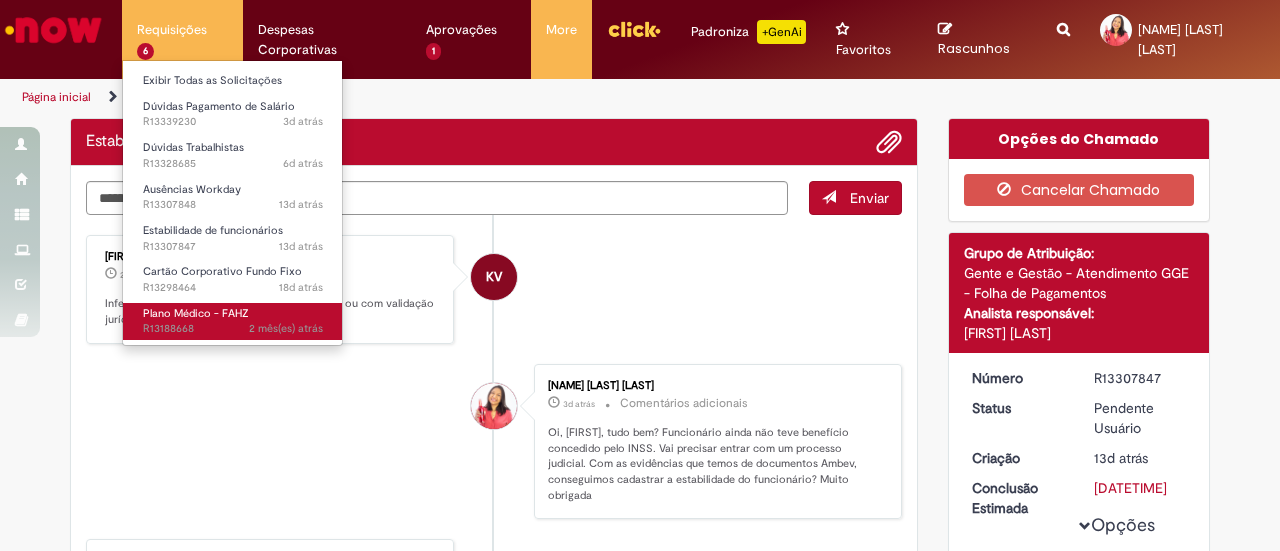 click on "2 mês(es) atrás 2 meses atrás  R13188668" at bounding box center [233, 329] 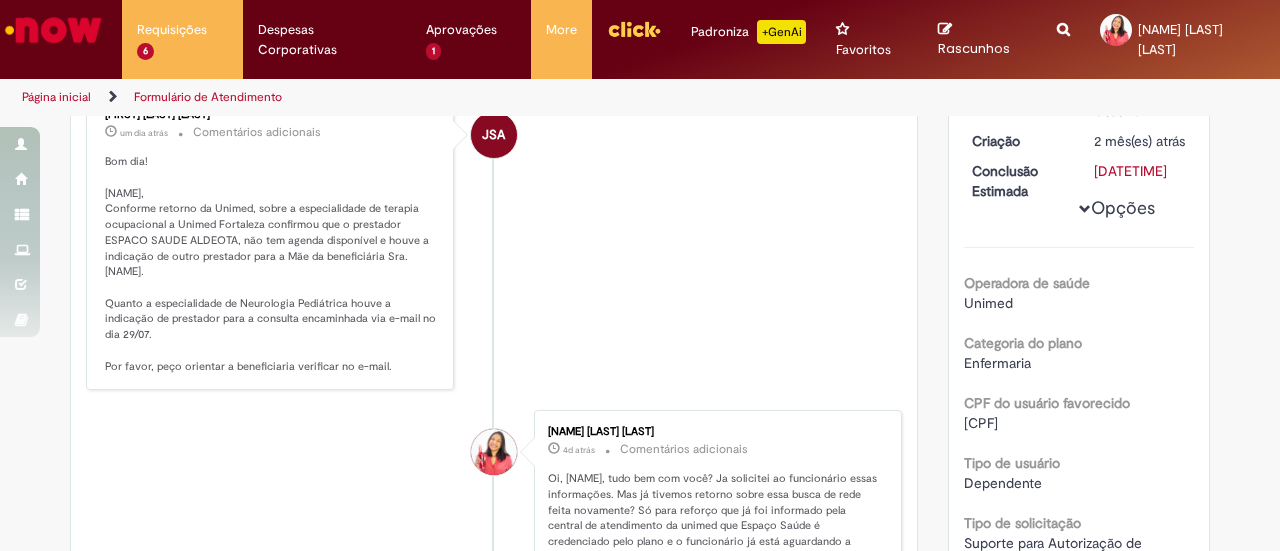 scroll, scrollTop: 254, scrollLeft: 0, axis: vertical 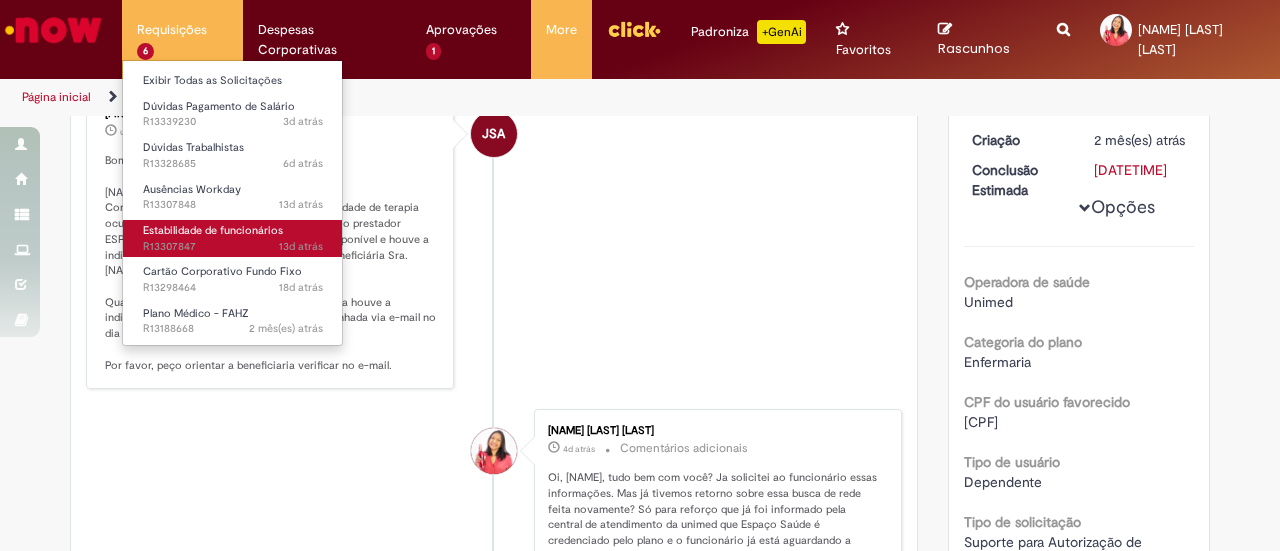 click on "13d atrás 13 dias atrás  R13307847" at bounding box center [233, 247] 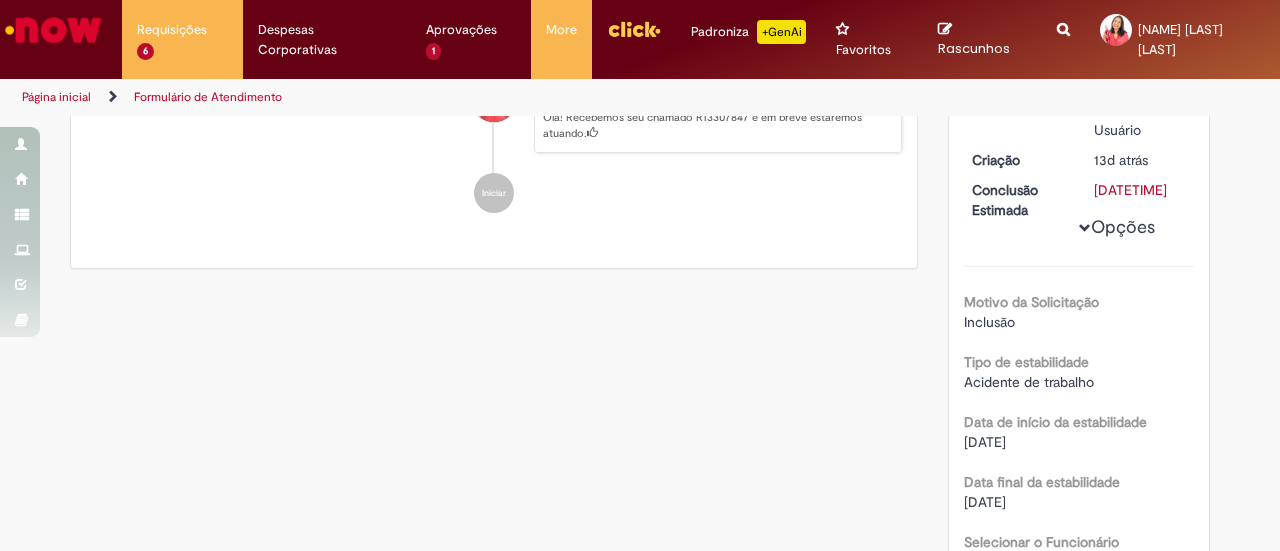 scroll, scrollTop: 0, scrollLeft: 0, axis: both 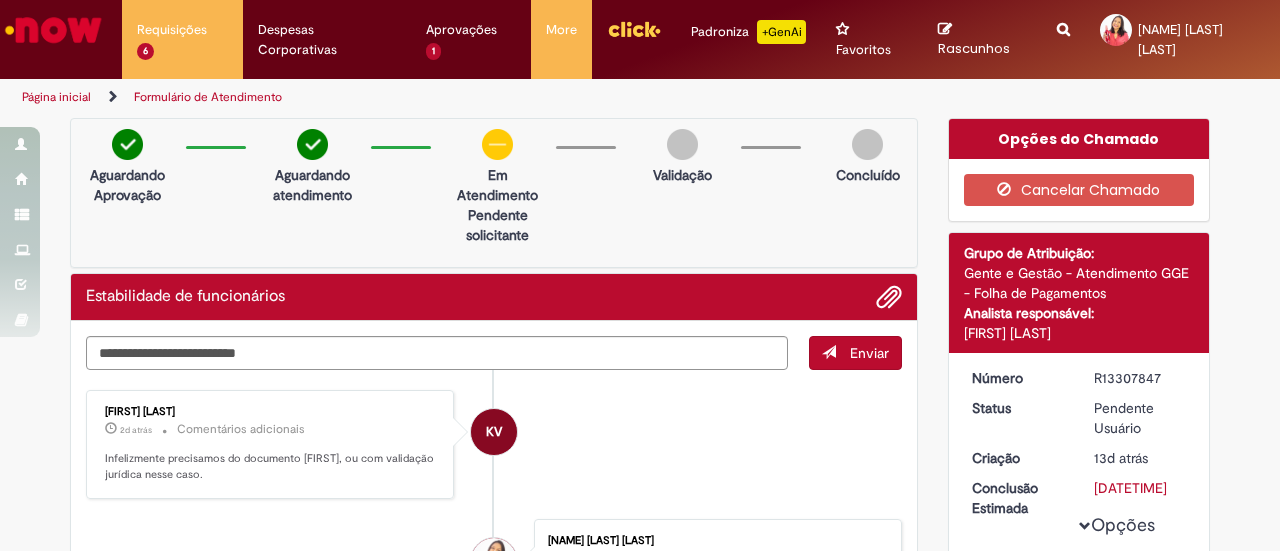 click on "Opções
Motivo da Solicitação
Inclusão
Tipo de estabilidade
Acidente de trabalho
Data de início da estabilidade
[DATE]
Data final da estabilidade
[DATE]
Selecionar o Funcionário
[FIRST] [LAST] [LAST]
Descrição
Olá, tudo bem? Solicito cadastro de estabilidade do funcionário por acidente de trabalho que aconteceu no dia [DATE]. Muito obrigada!" at bounding box center (1079, 679) 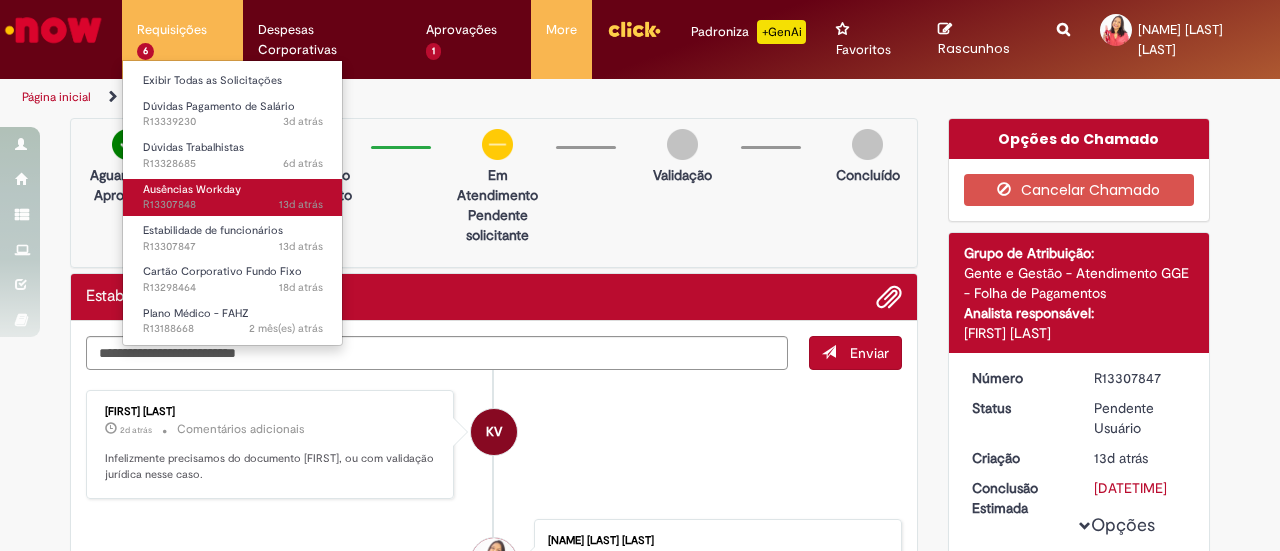 drag, startPoint x: 204, startPoint y: 199, endPoint x: 211, endPoint y: 209, distance: 12.206555 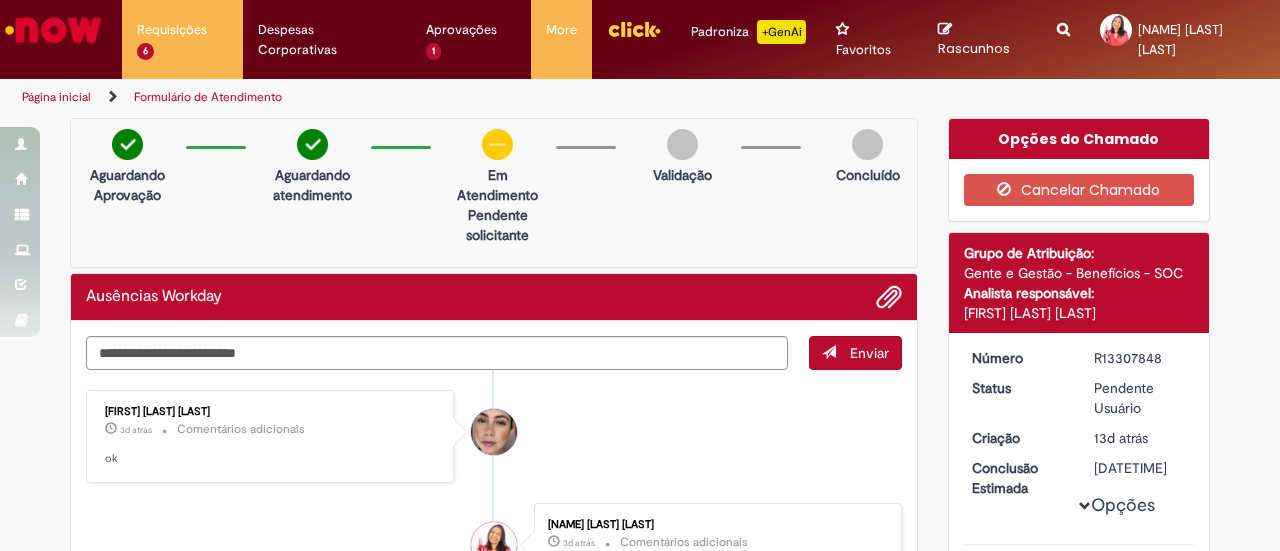 click on "R13307848" at bounding box center (1140, 358) 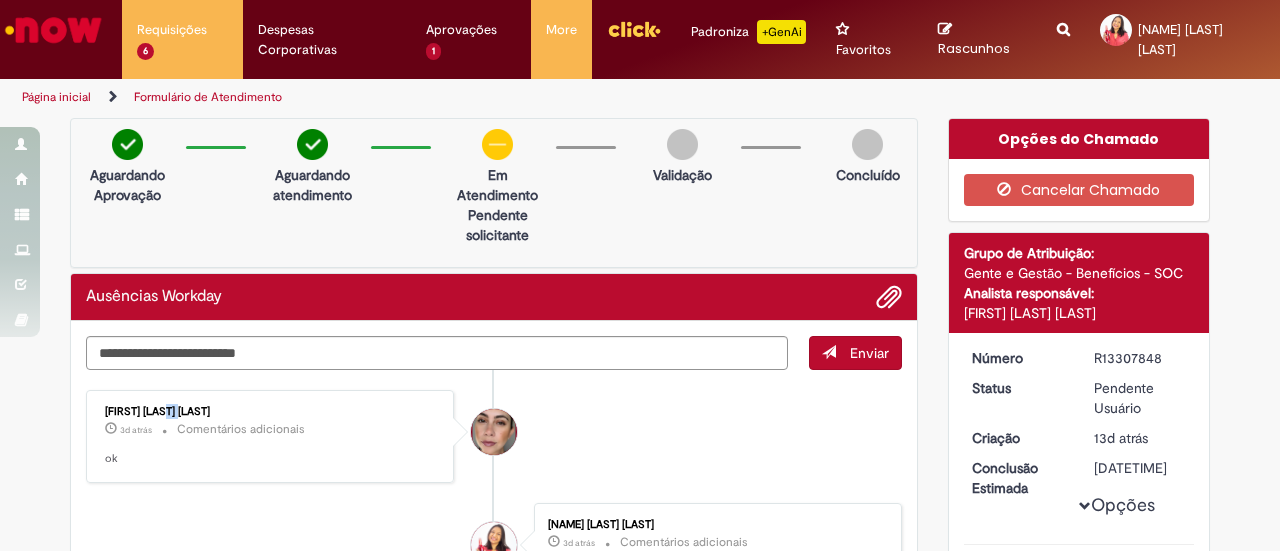 drag, startPoint x: 95, startPoint y: 409, endPoint x: 110, endPoint y: 410, distance: 15.033297 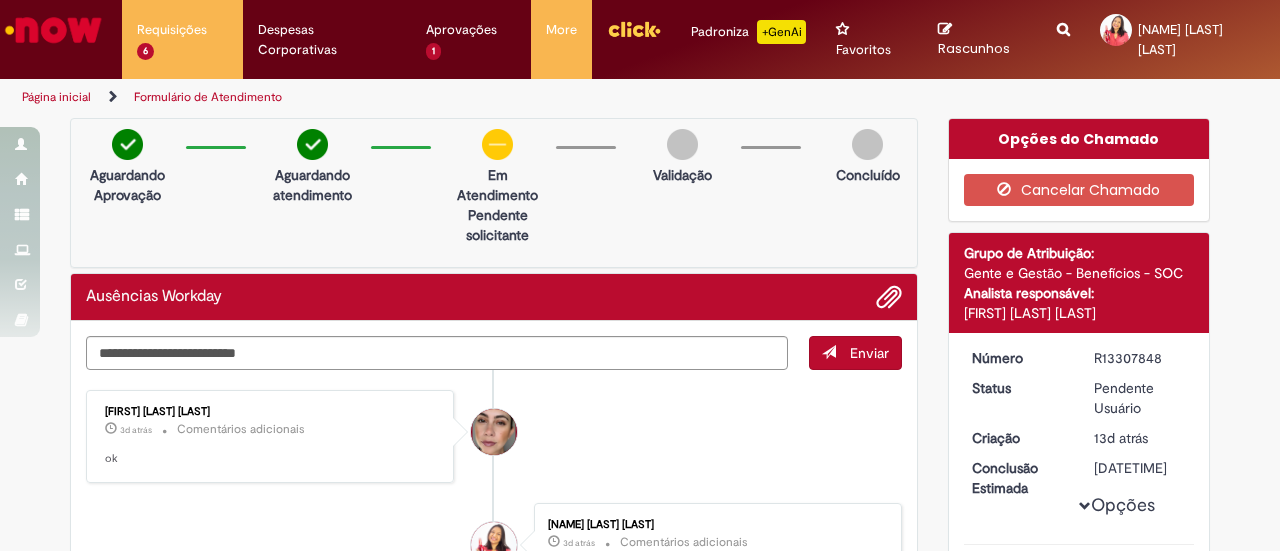 drag, startPoint x: 96, startPoint y: 408, endPoint x: 200, endPoint y: 406, distance: 104.019226 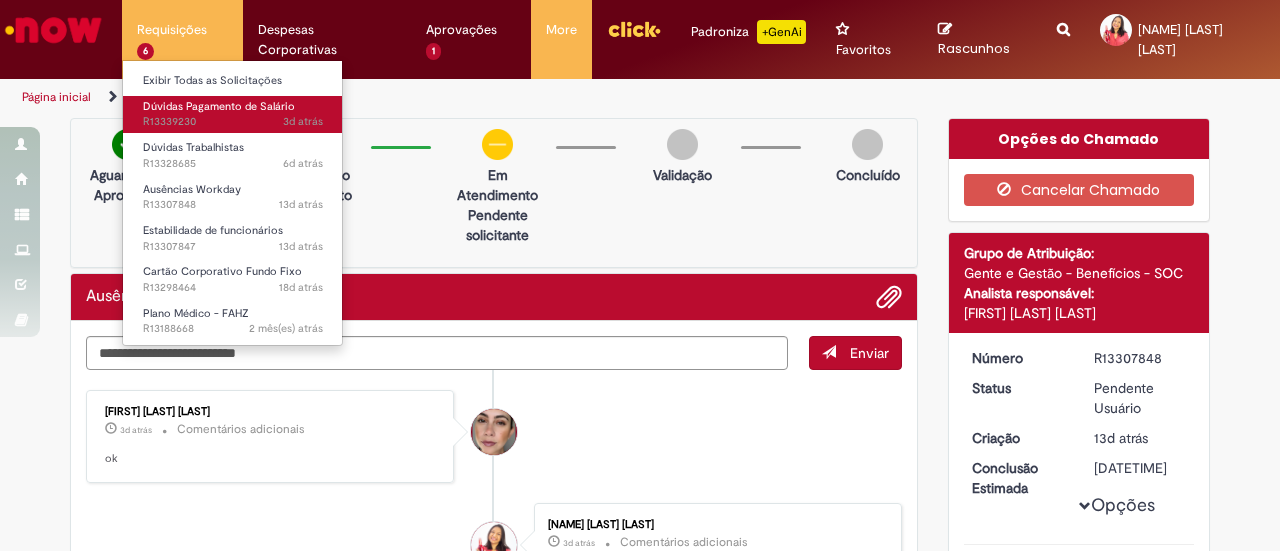 click on "Dúvidas Pagamento de Salário" at bounding box center (219, 106) 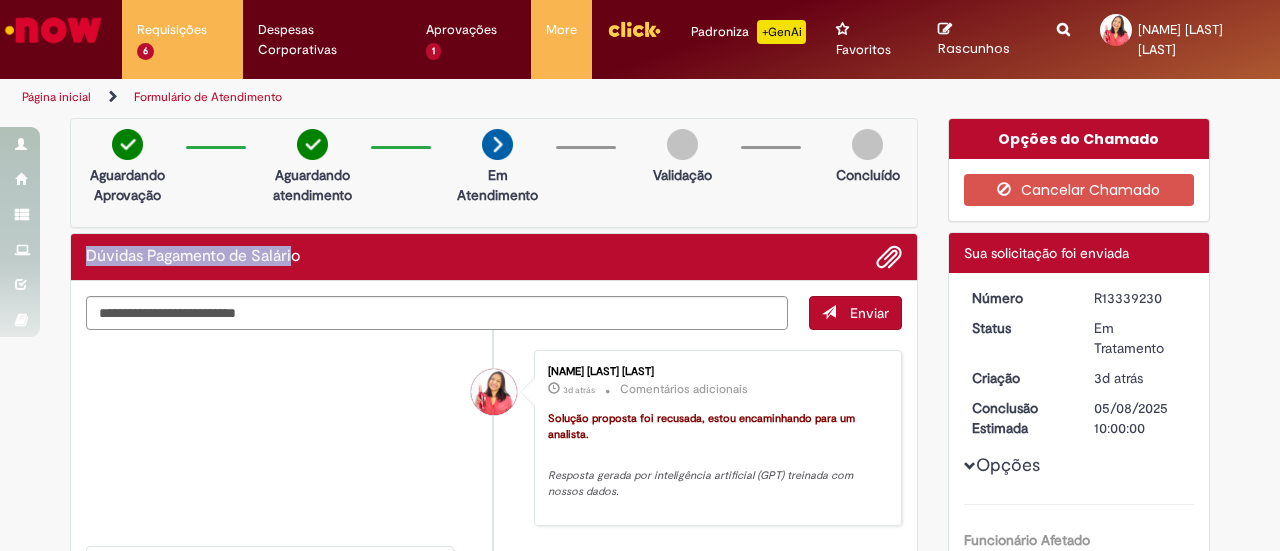 drag, startPoint x: 79, startPoint y: 252, endPoint x: 288, endPoint y: 253, distance: 209.0024 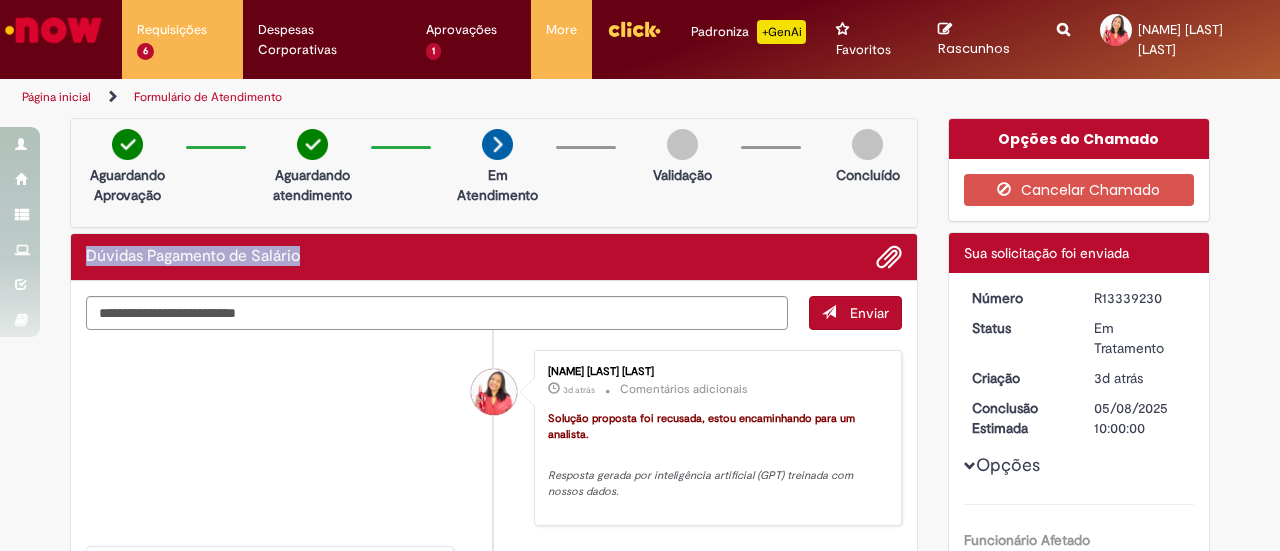 click on "Dúvidas Pagamento de Salário" at bounding box center [494, 257] 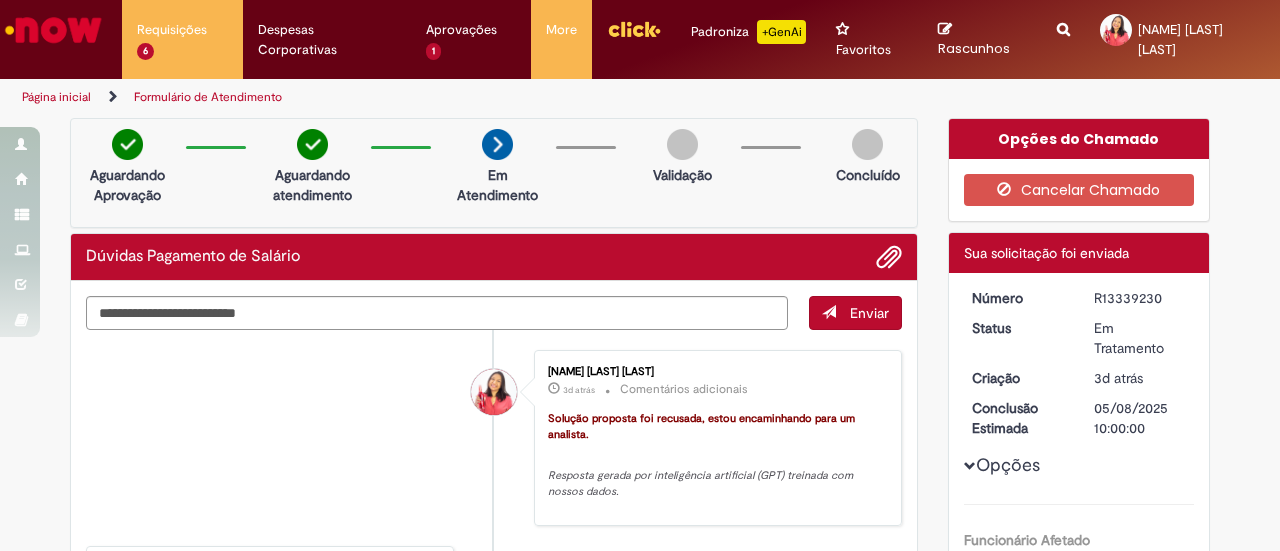 click on "R13339230" at bounding box center [1140, 298] 